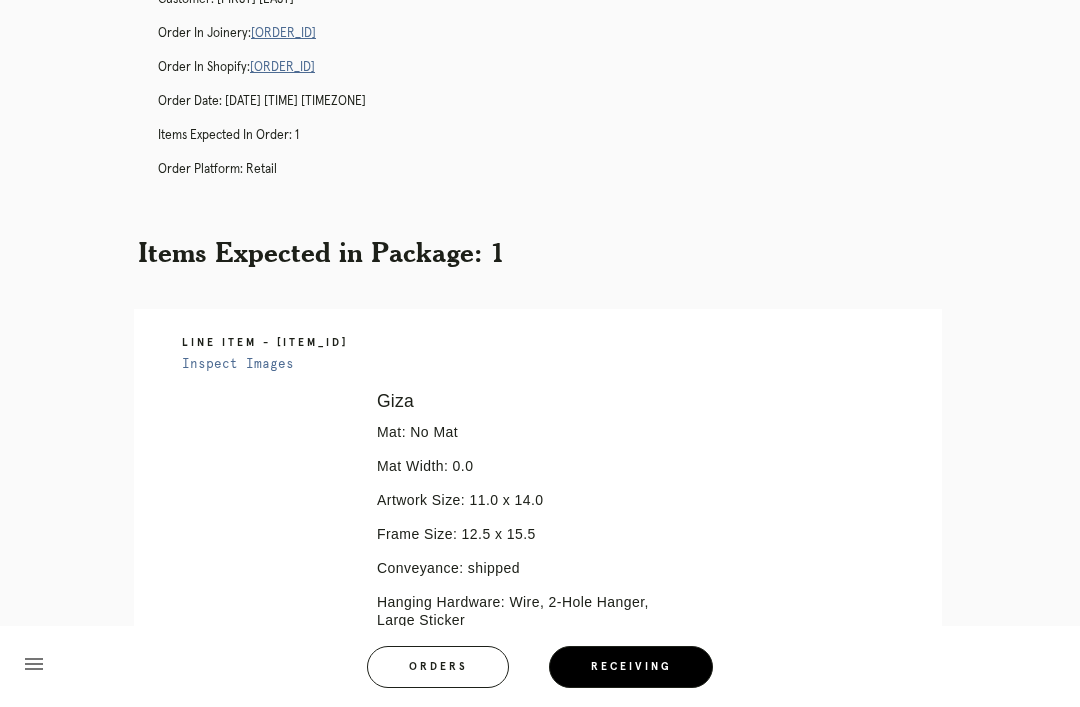 scroll, scrollTop: 153, scrollLeft: 0, axis: vertical 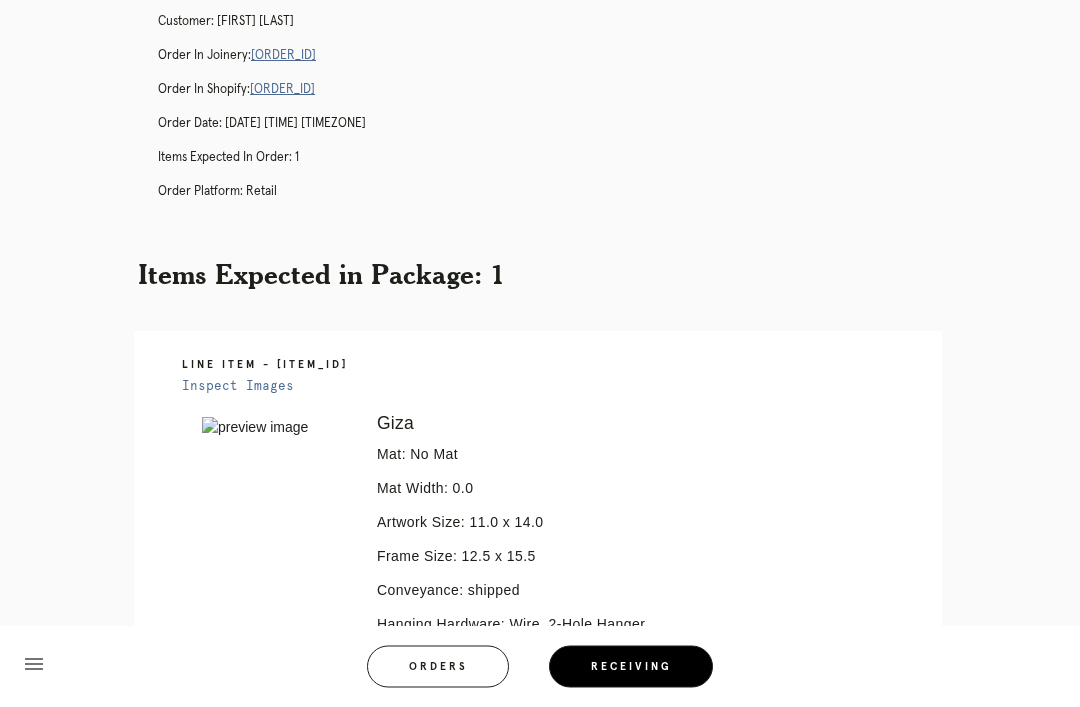 click on "Package: [TRACKING]   Customer: [FIRST] [LAST]
Order in Joinery:
[ORDER_ID]
Order in Shopify:
[ORDER_ID]
Order Date:
[DATE]  [TIME] [TIMEZONE]
Items Expected in Order: 1   Order Platform: retail" at bounding box center [560, 99] 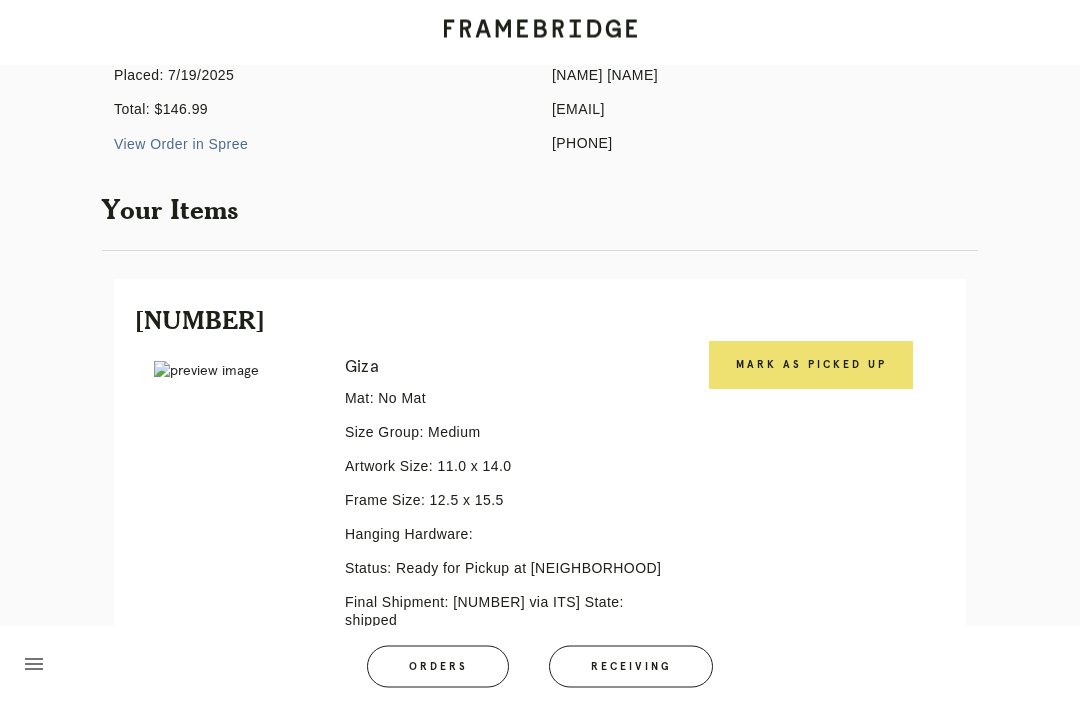 scroll, scrollTop: 255, scrollLeft: 0, axis: vertical 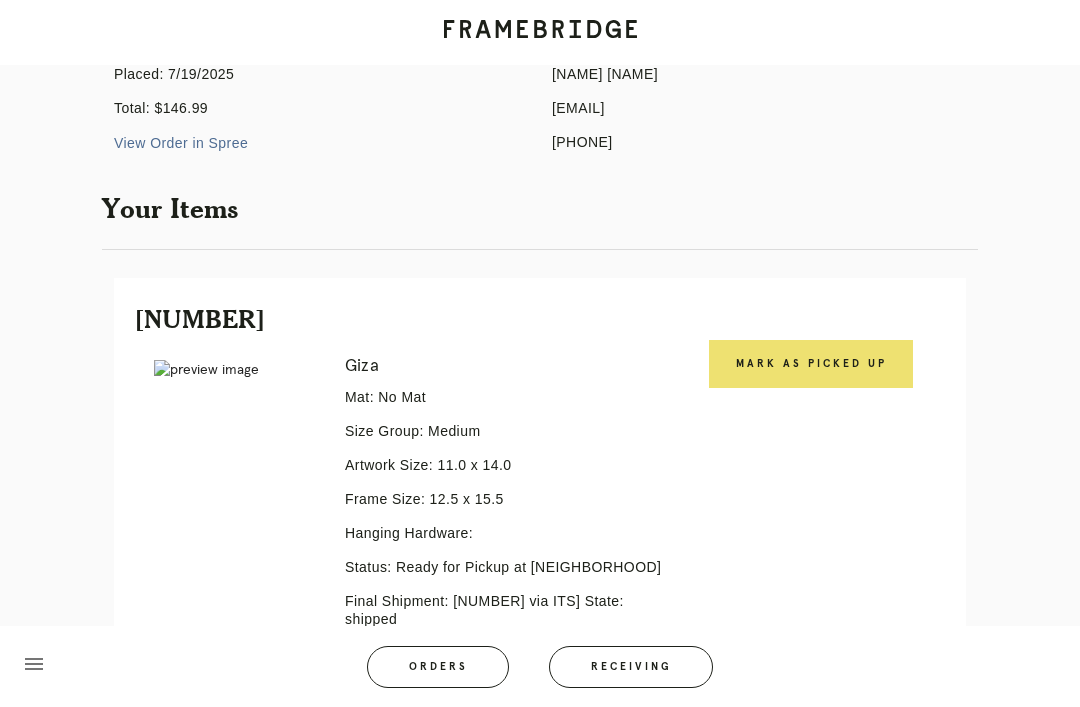 click on "Mark as Picked Up" at bounding box center (811, 364) 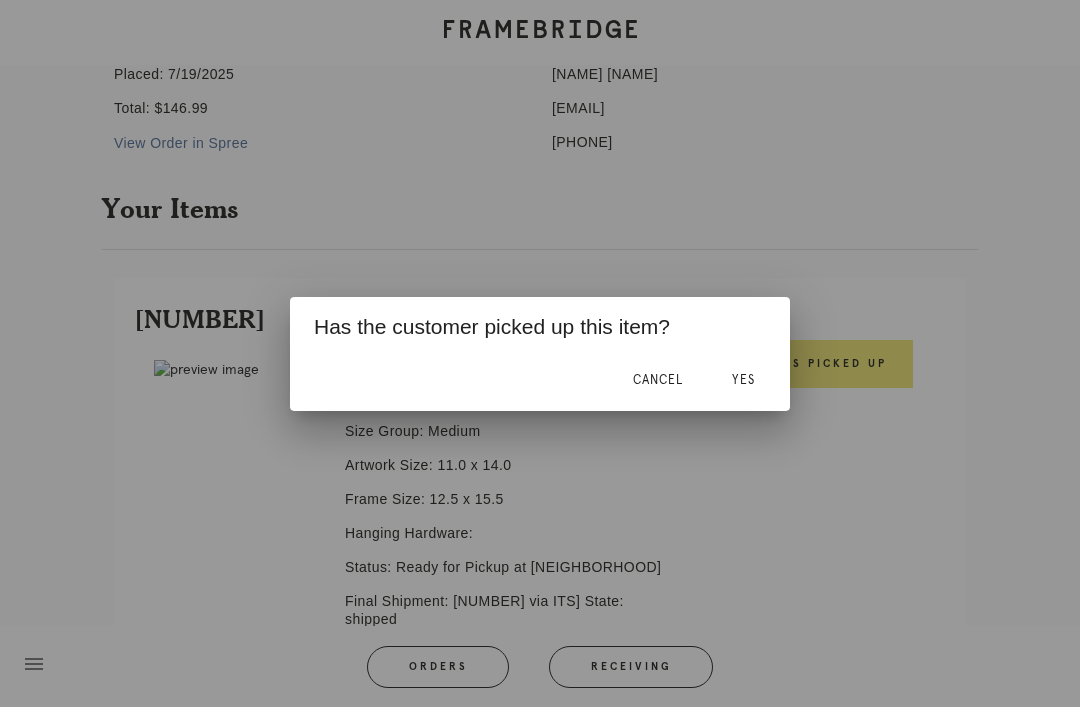 click on "Yes" at bounding box center [743, 381] 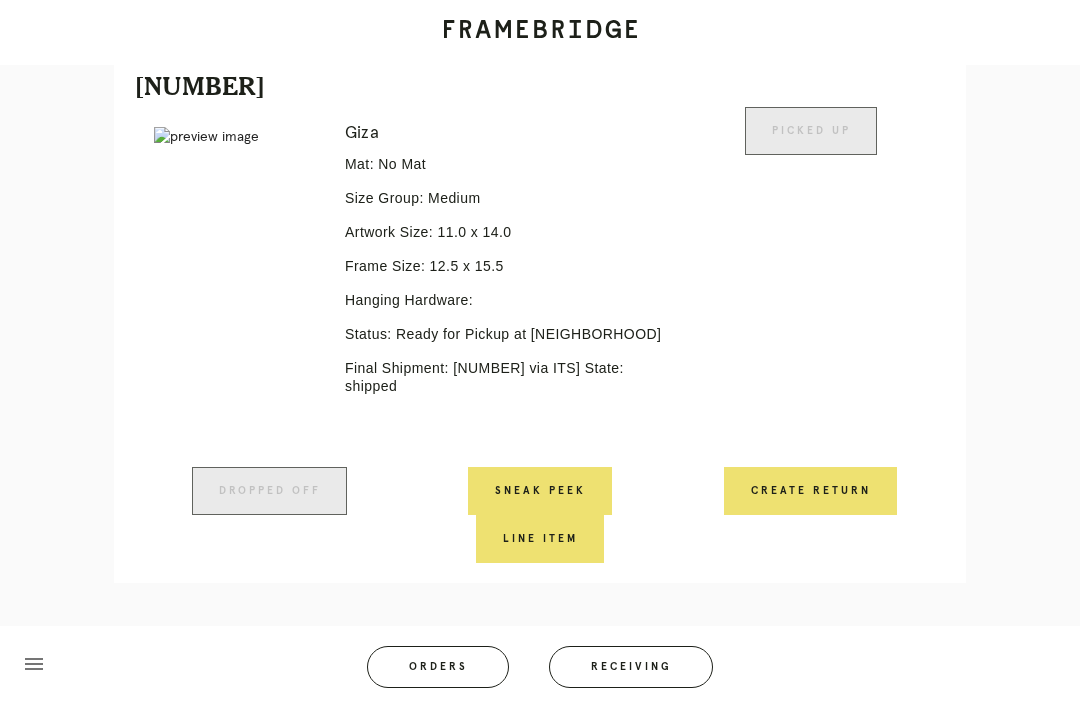 scroll, scrollTop: 492, scrollLeft: 0, axis: vertical 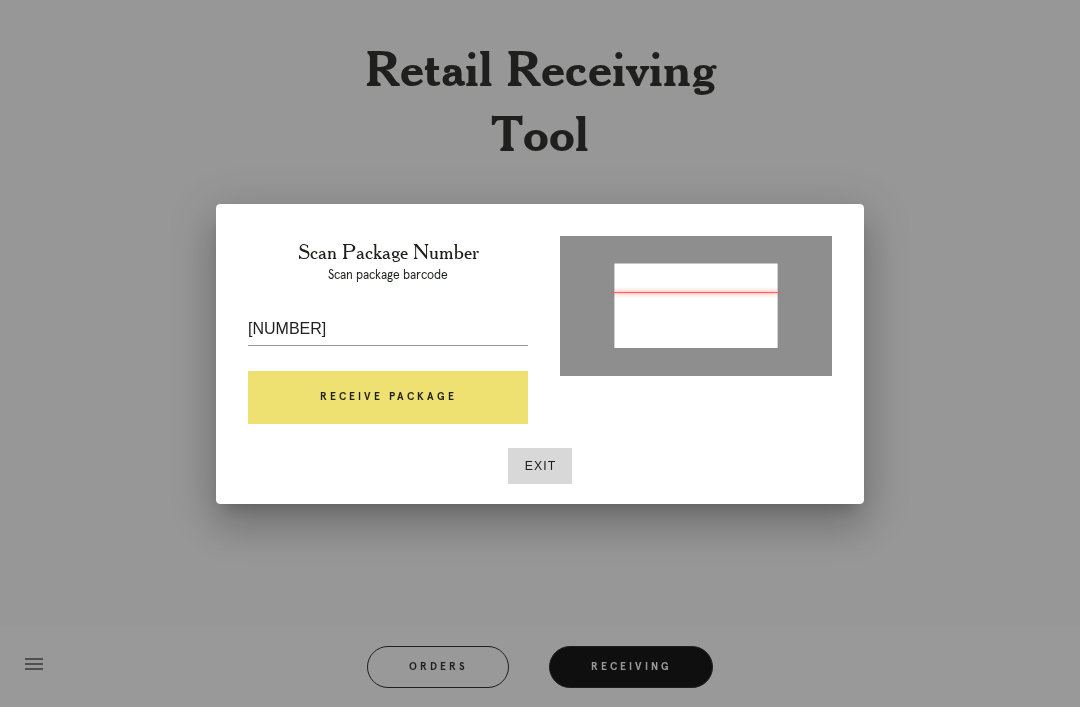 type on "P487618611882151" 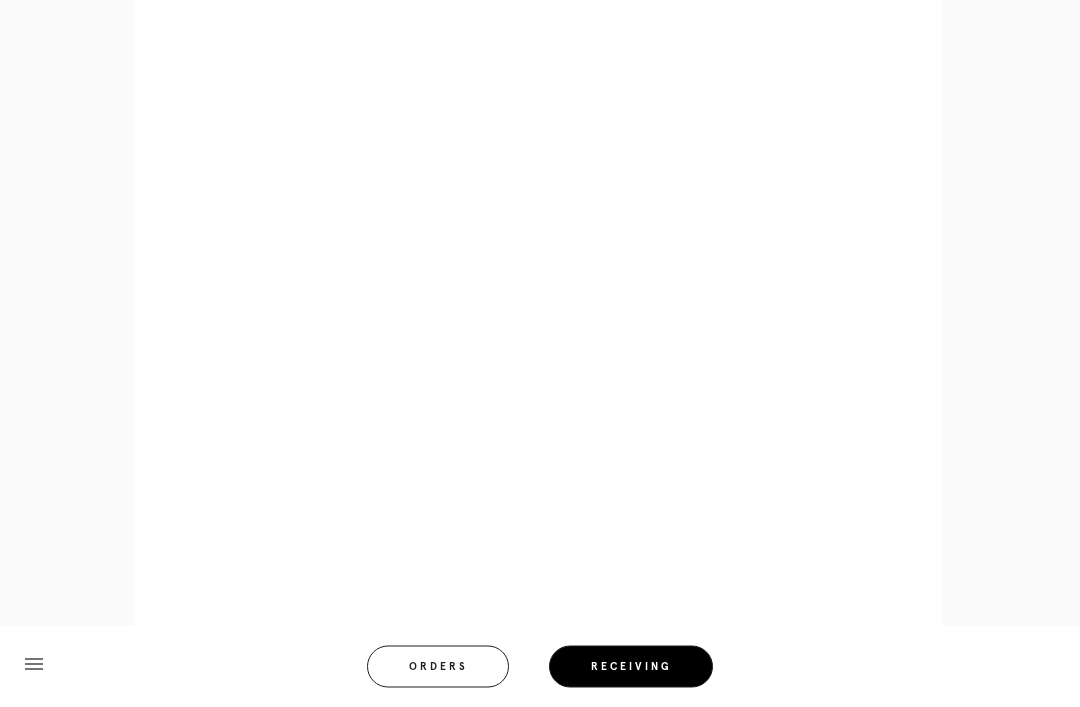 scroll, scrollTop: 858, scrollLeft: 0, axis: vertical 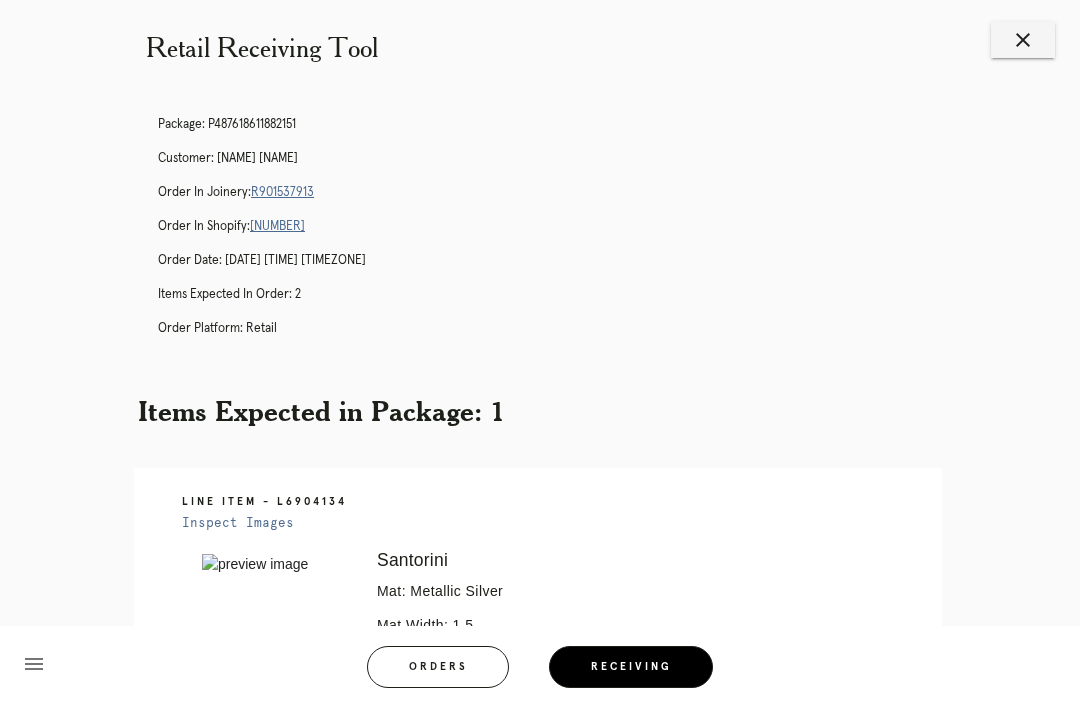 click on "close" at bounding box center [1023, 40] 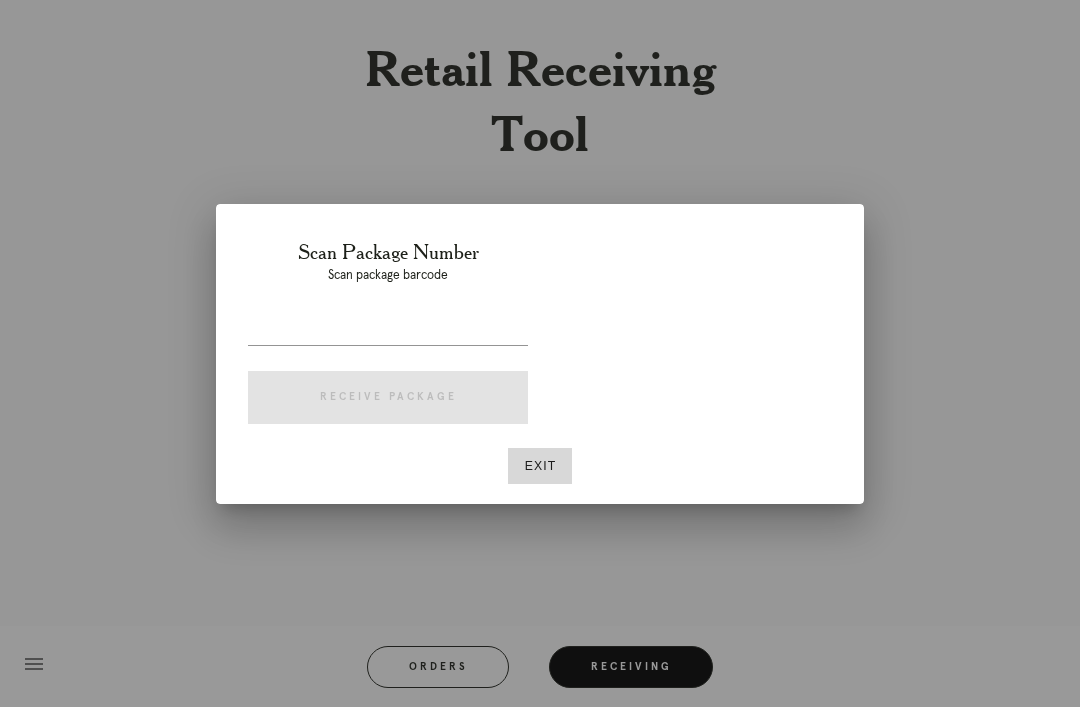 scroll, scrollTop: 17, scrollLeft: 0, axis: vertical 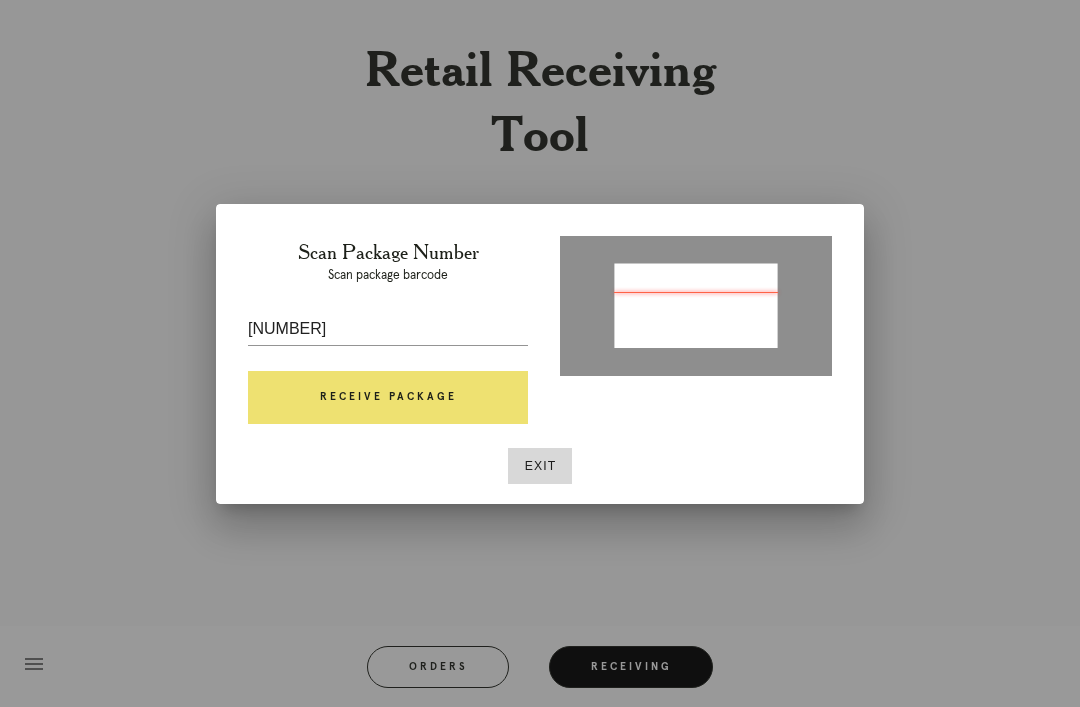 type on "P382290720923038" 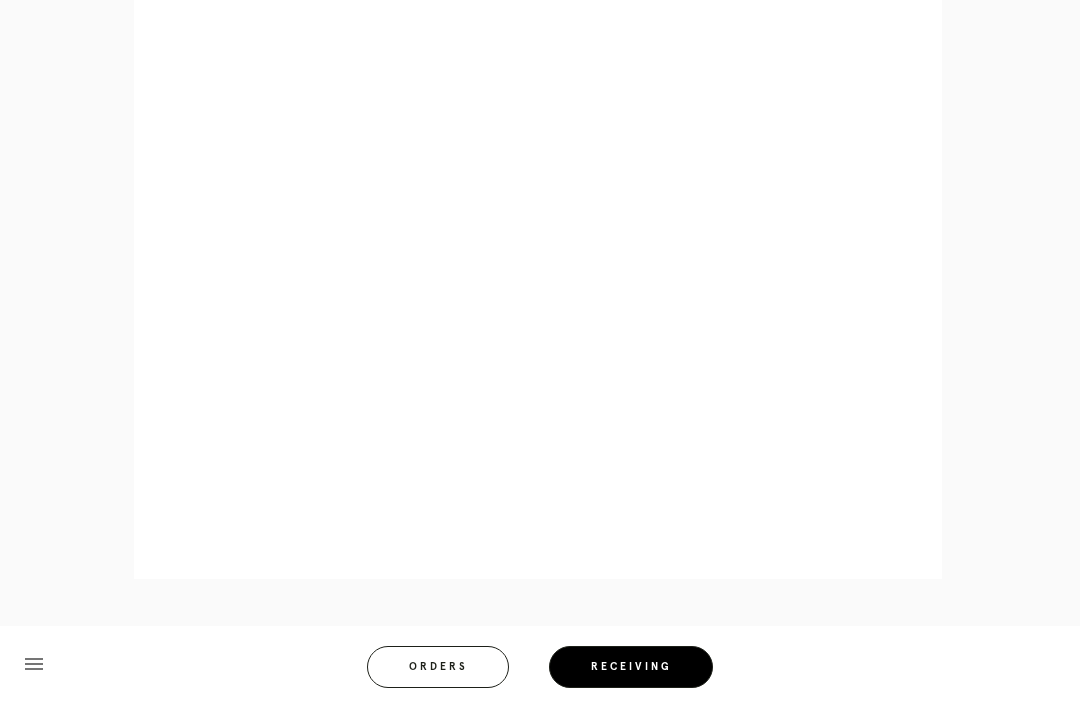 scroll, scrollTop: 946, scrollLeft: 0, axis: vertical 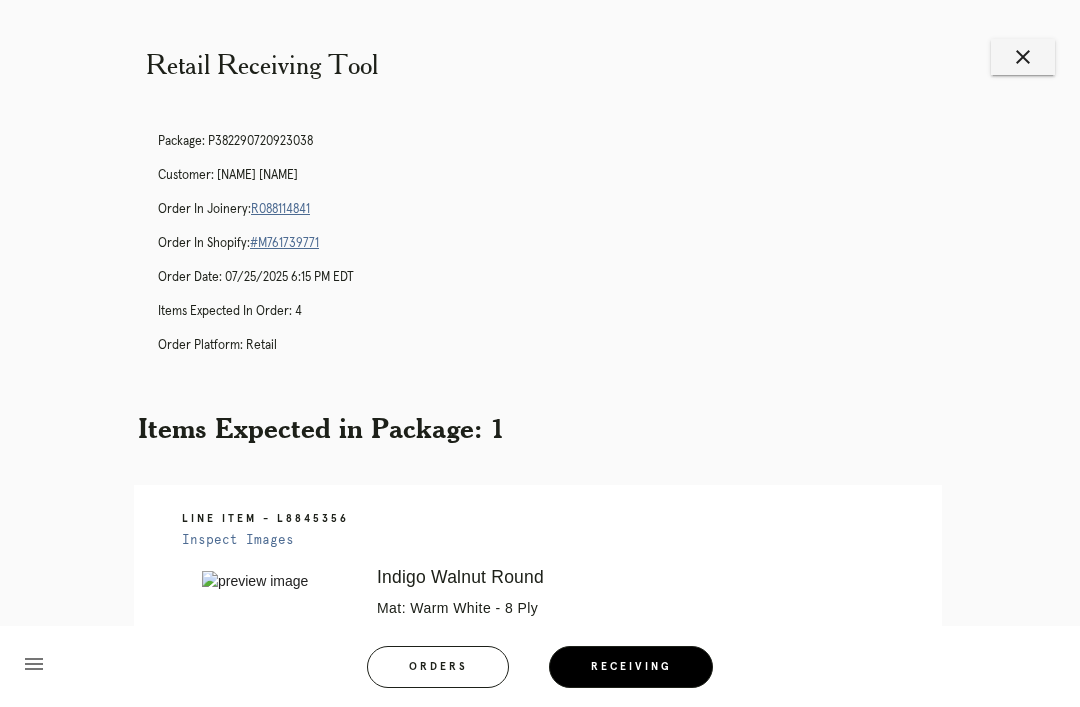 click on "close" at bounding box center (1023, 57) 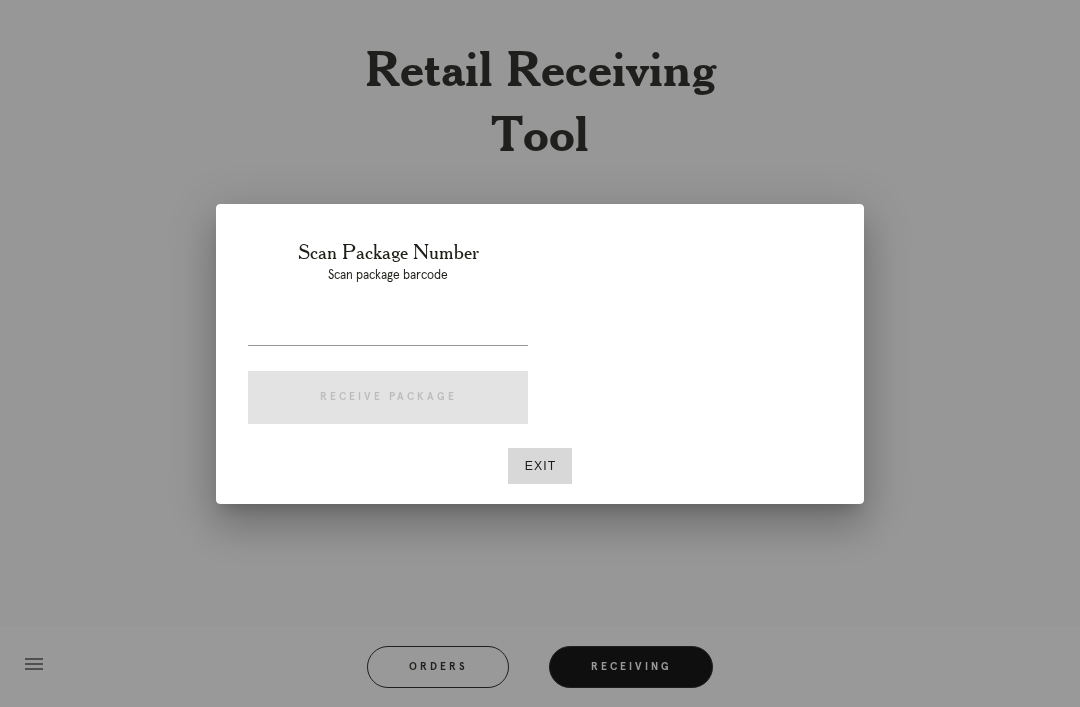 scroll, scrollTop: 0, scrollLeft: 0, axis: both 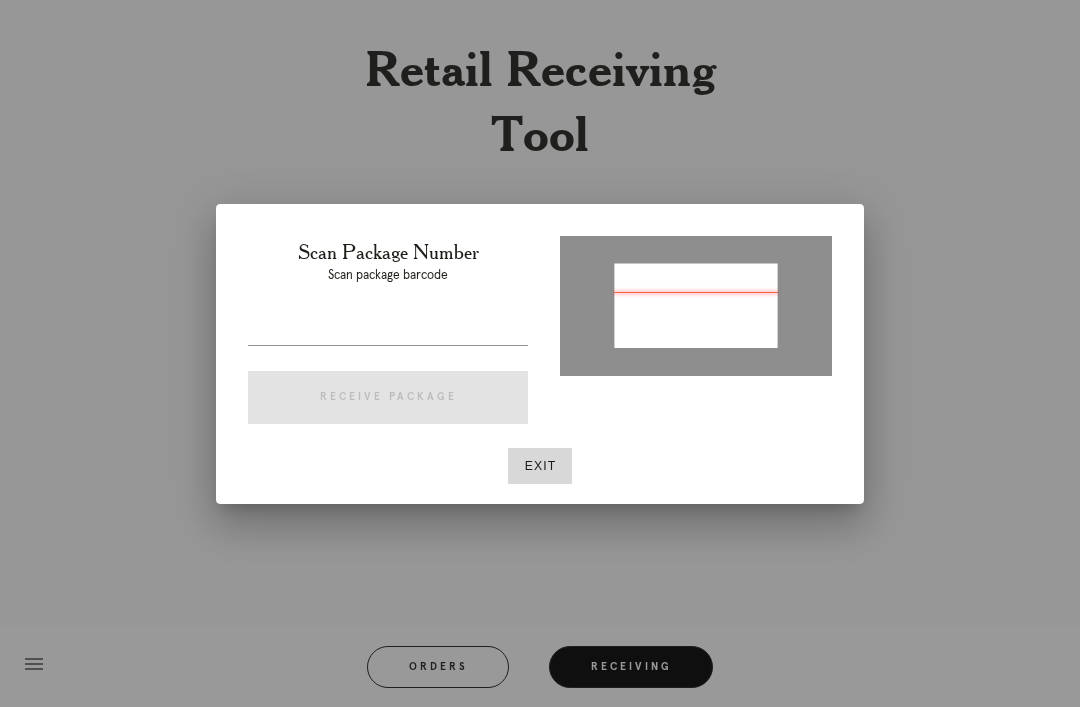 type on "[ORDER_ID]" 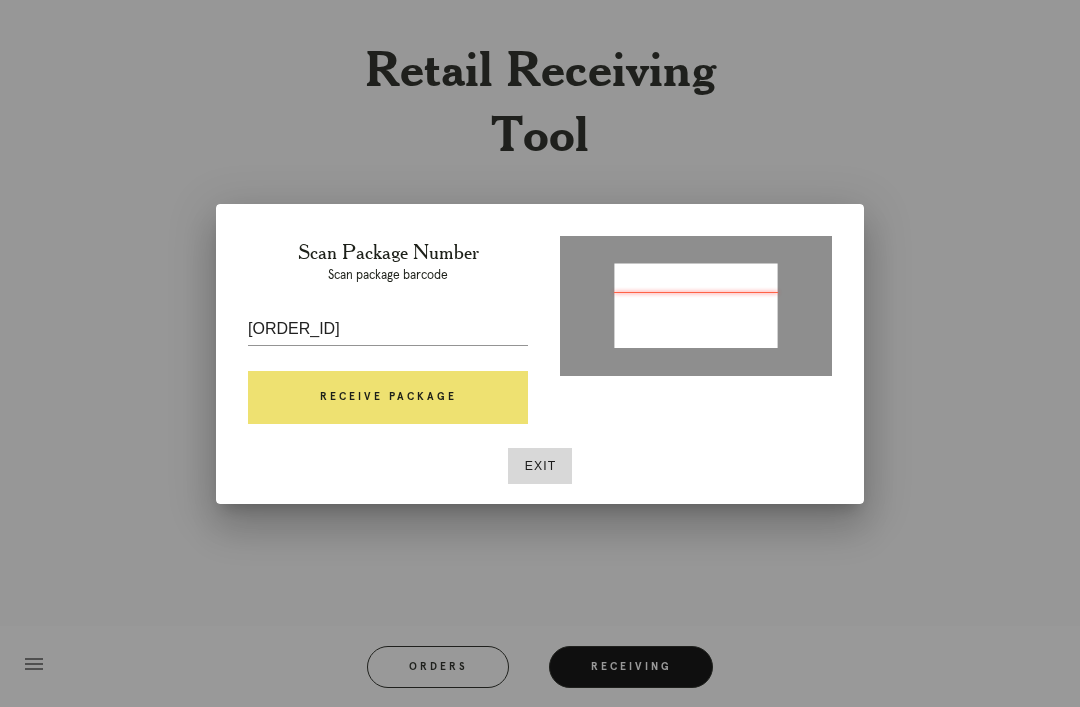 click on "Receive Package" at bounding box center [388, 398] 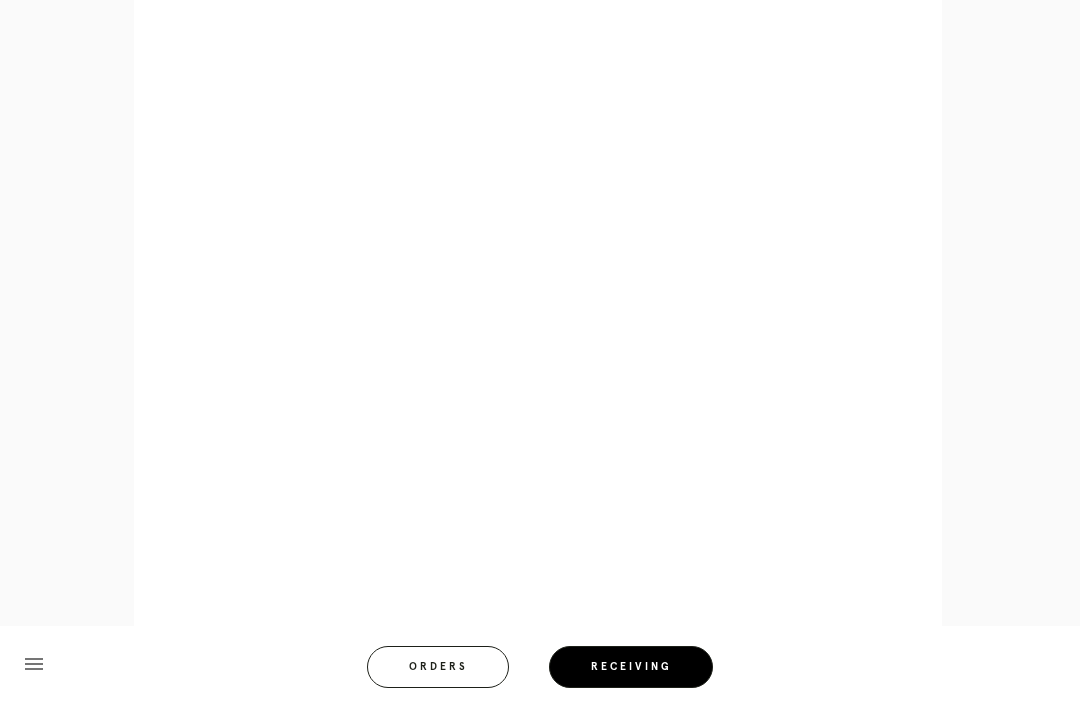 scroll, scrollTop: 858, scrollLeft: 0, axis: vertical 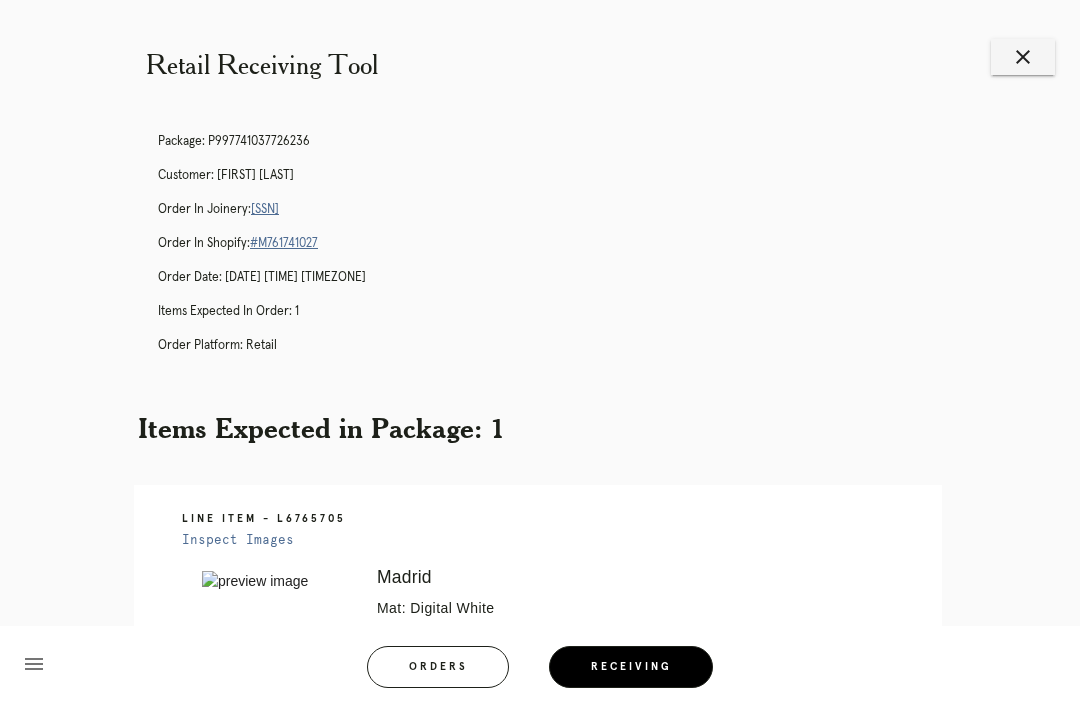 click on "close" at bounding box center [1023, 57] 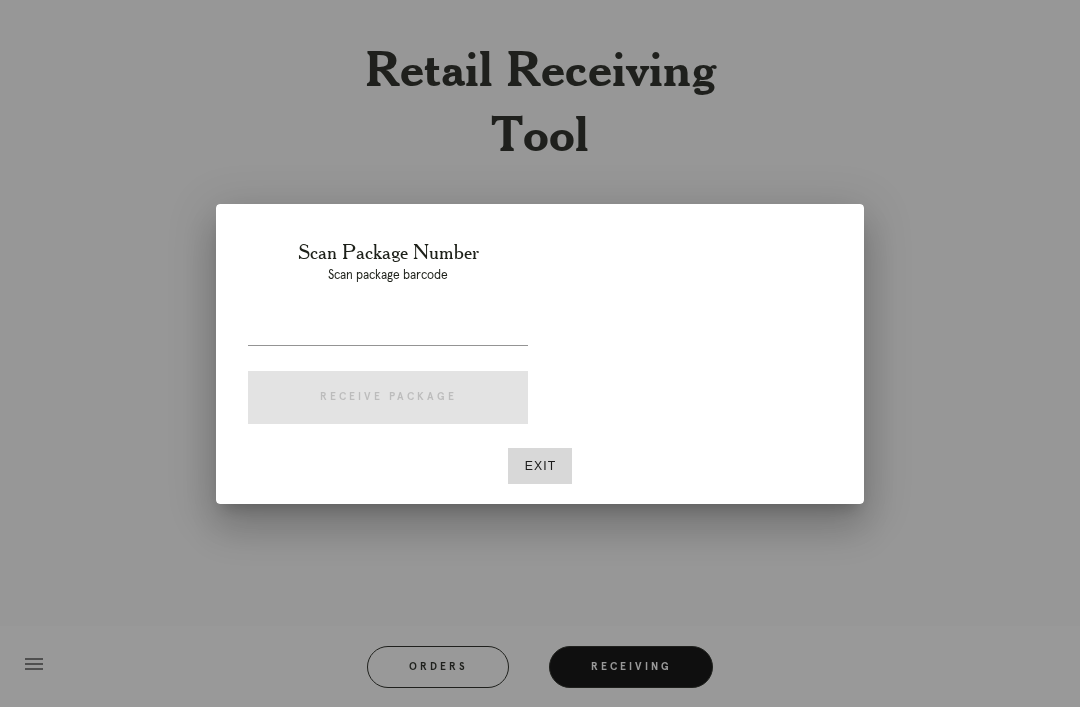 scroll, scrollTop: 0, scrollLeft: 0, axis: both 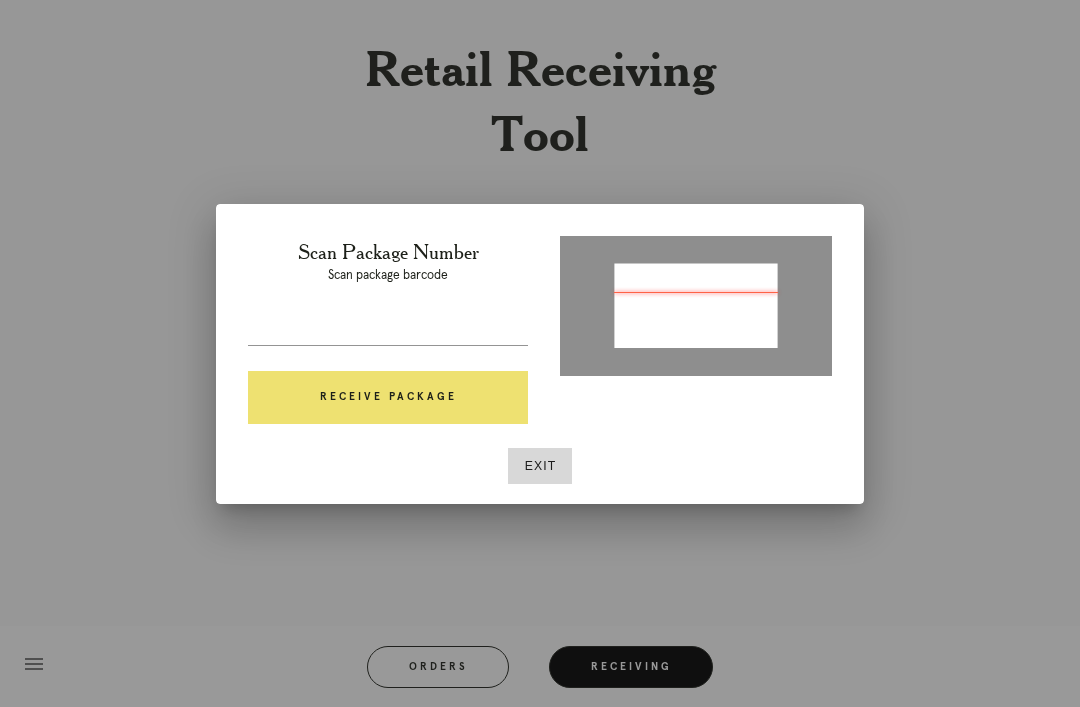 type on "P241019232529681" 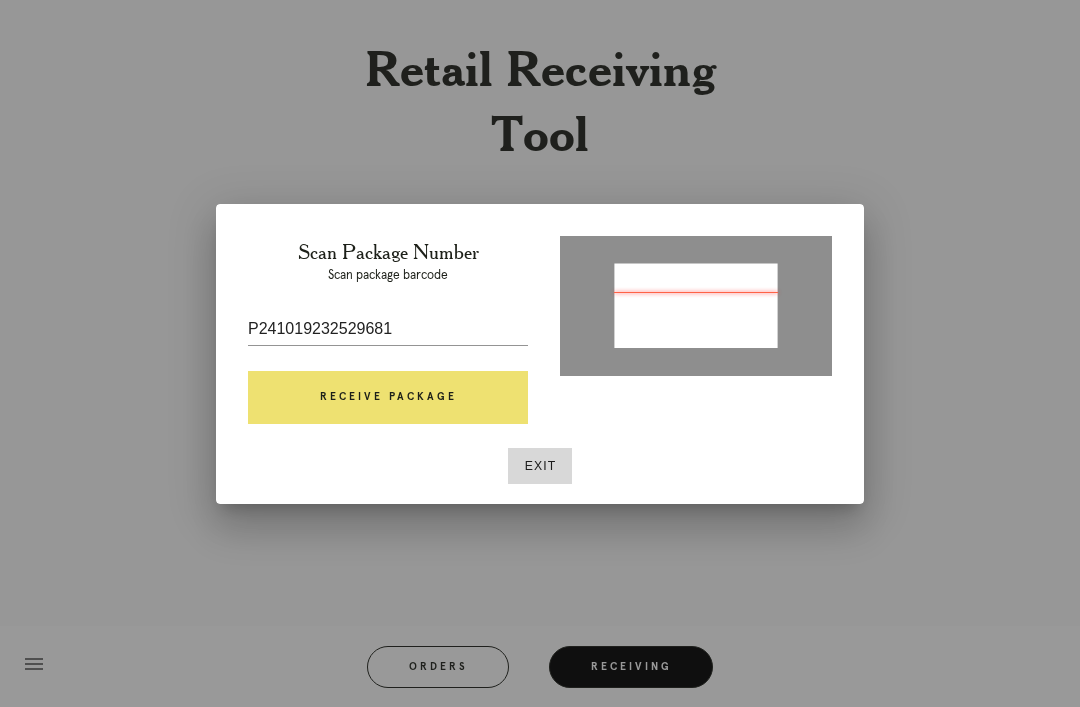 click on "Receive Package" at bounding box center [388, 398] 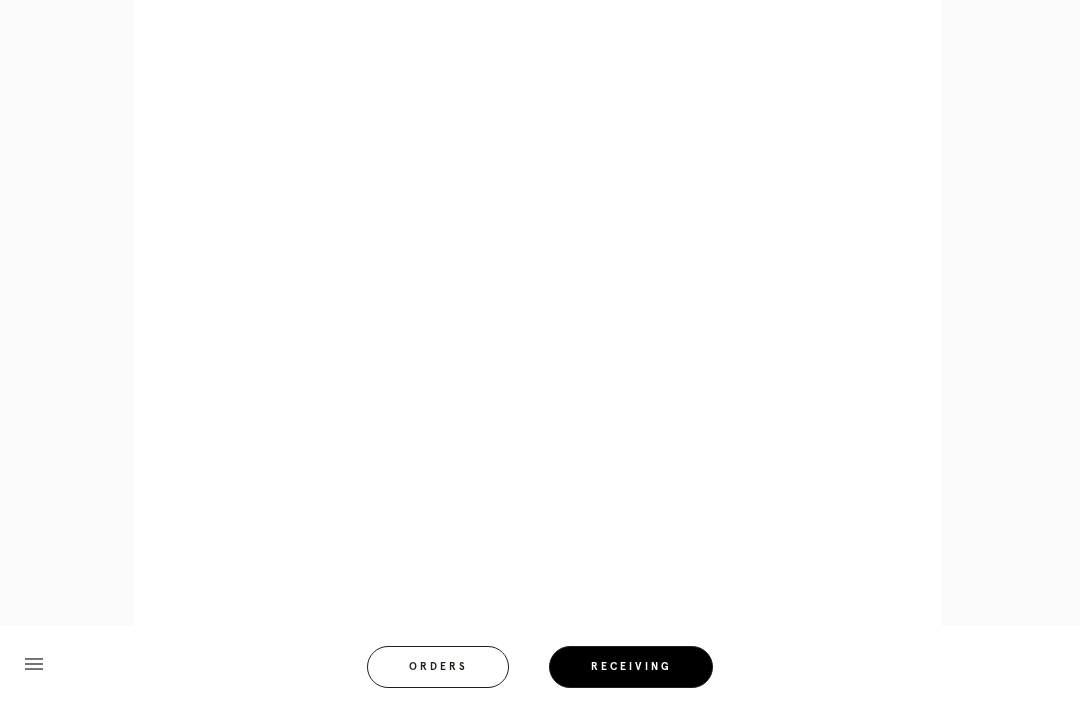 scroll, scrollTop: 964, scrollLeft: 0, axis: vertical 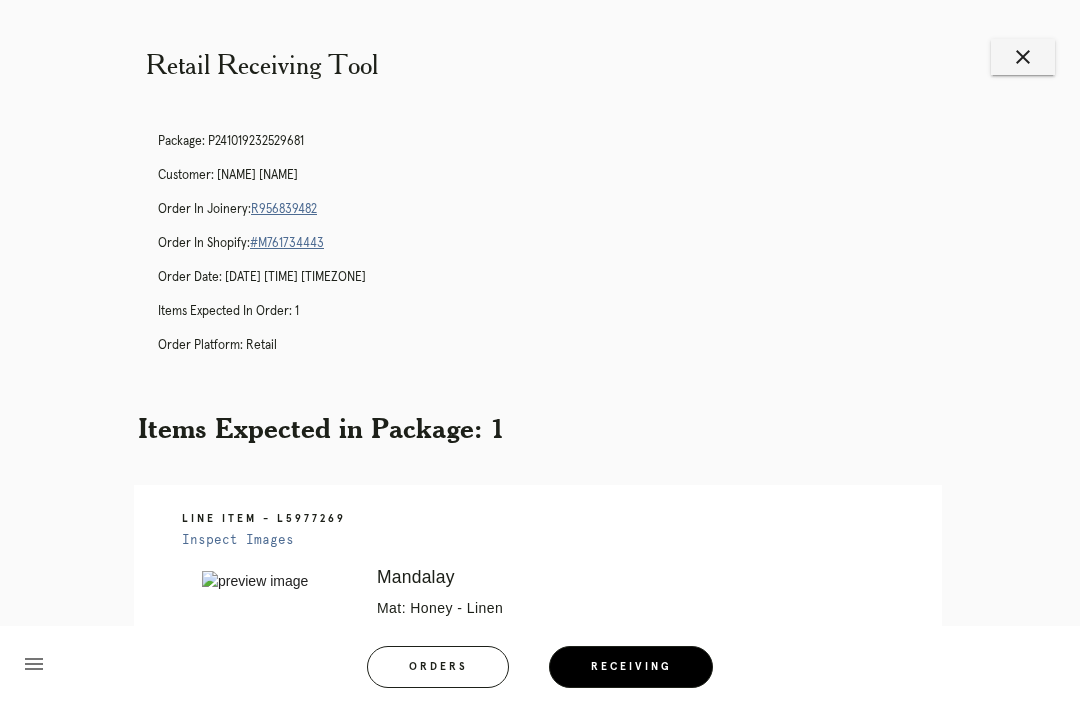 click on "close" at bounding box center [1023, 57] 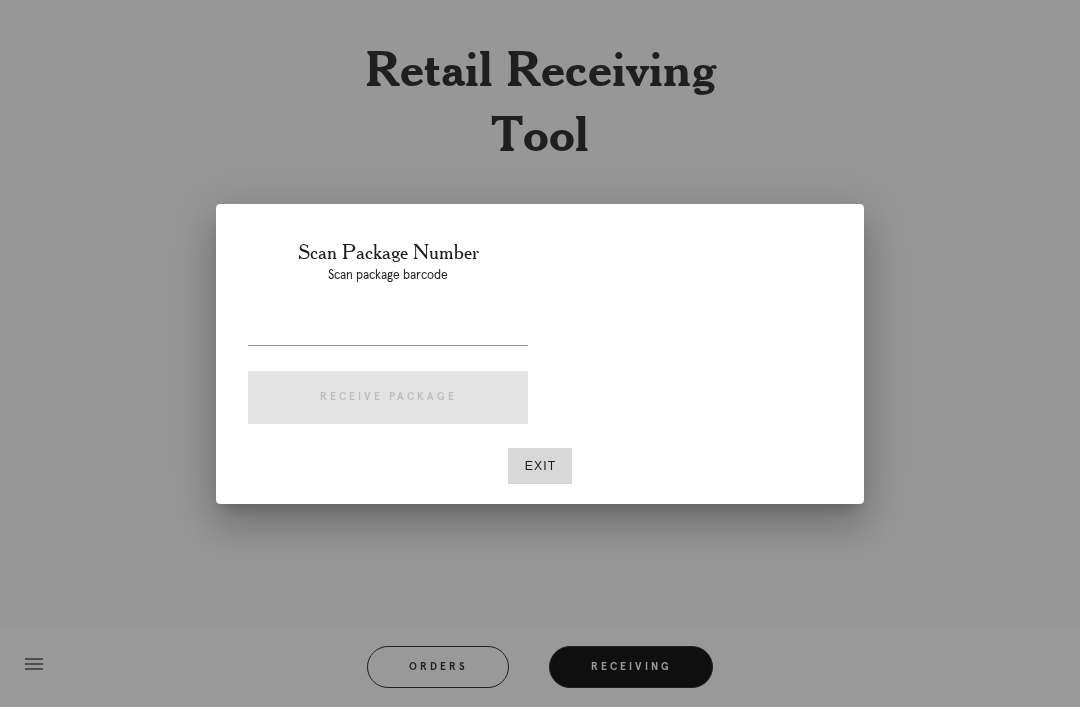 scroll, scrollTop: 0, scrollLeft: 0, axis: both 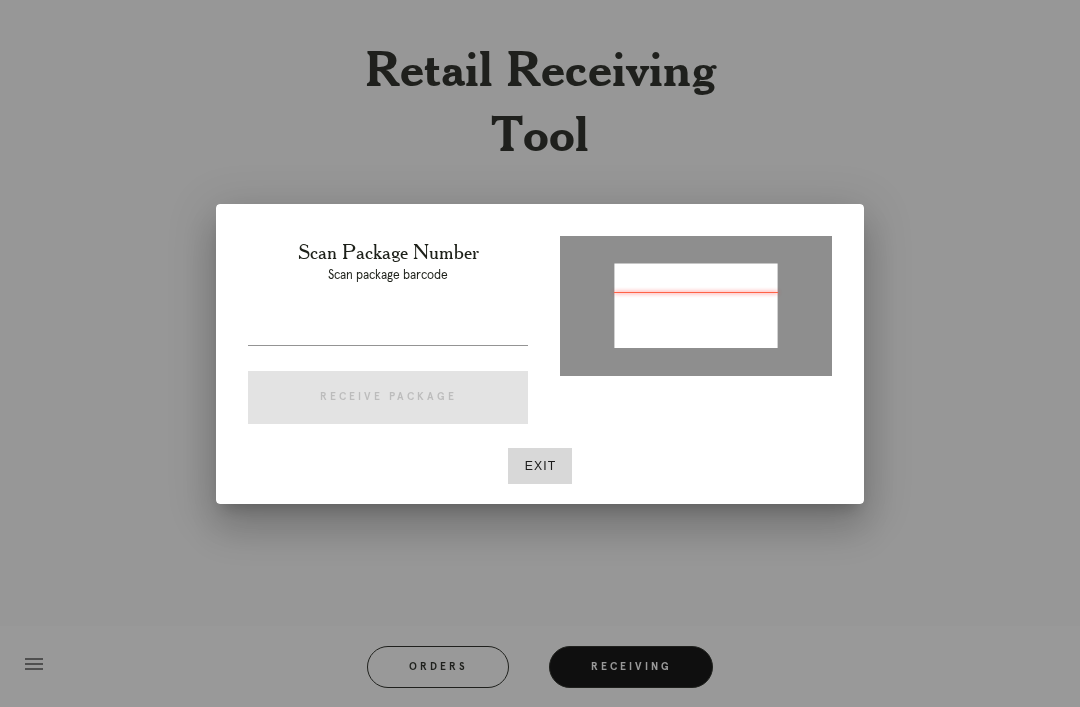 type on "P523519528221227" 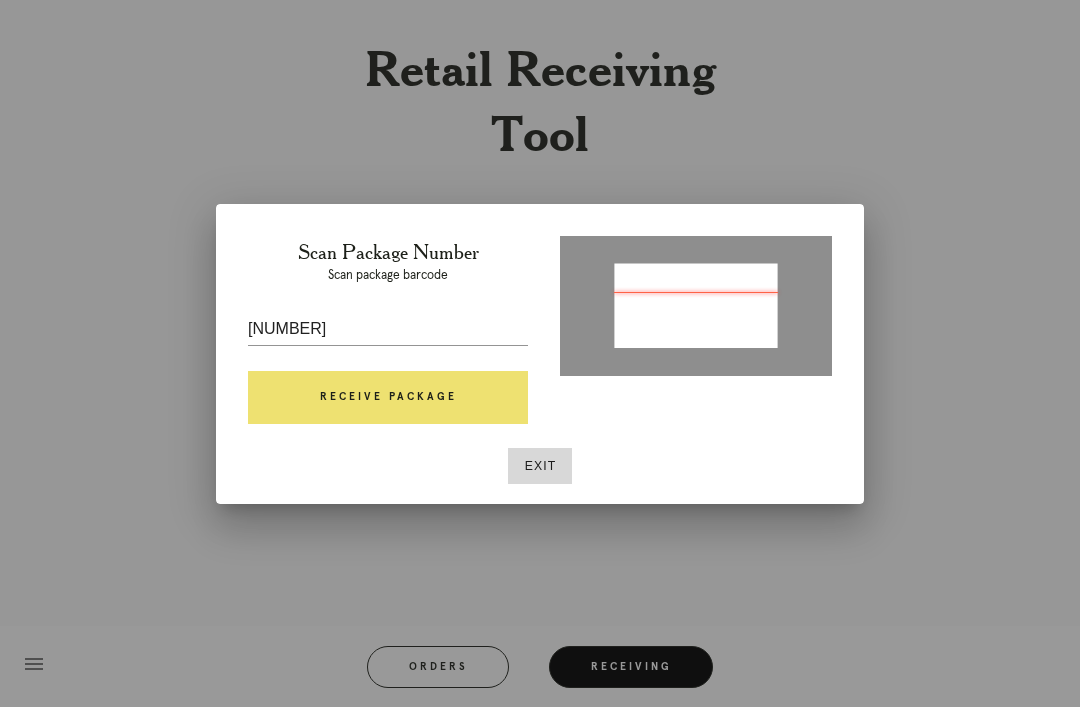 click on "Receive Package" at bounding box center (388, 398) 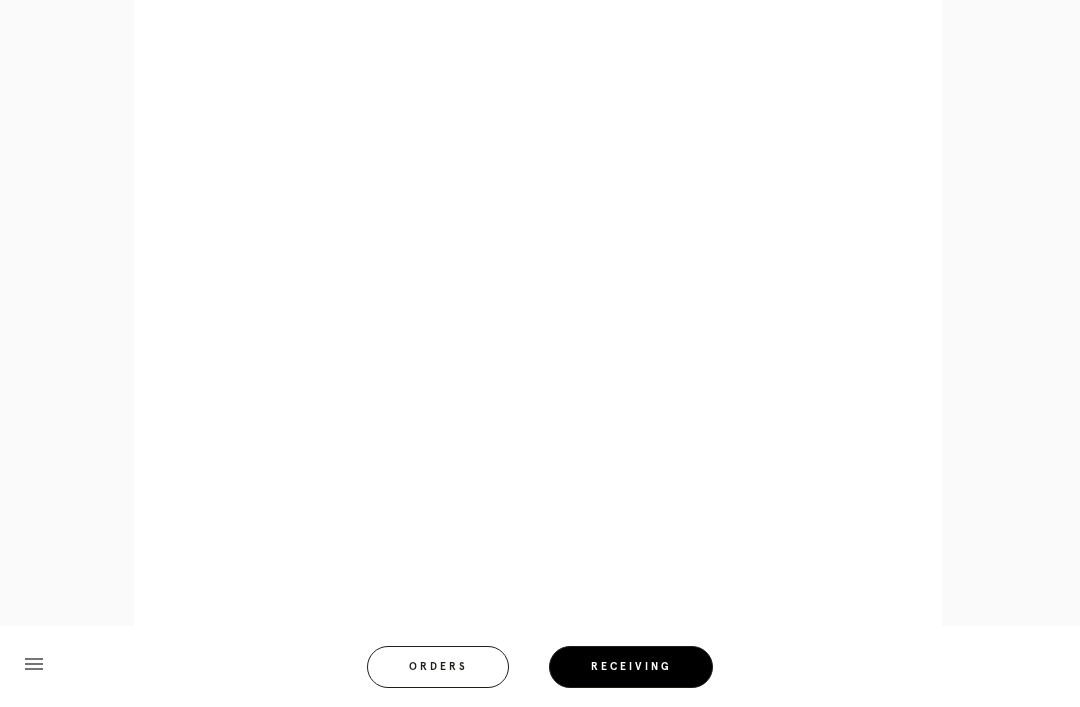 scroll, scrollTop: 946, scrollLeft: 0, axis: vertical 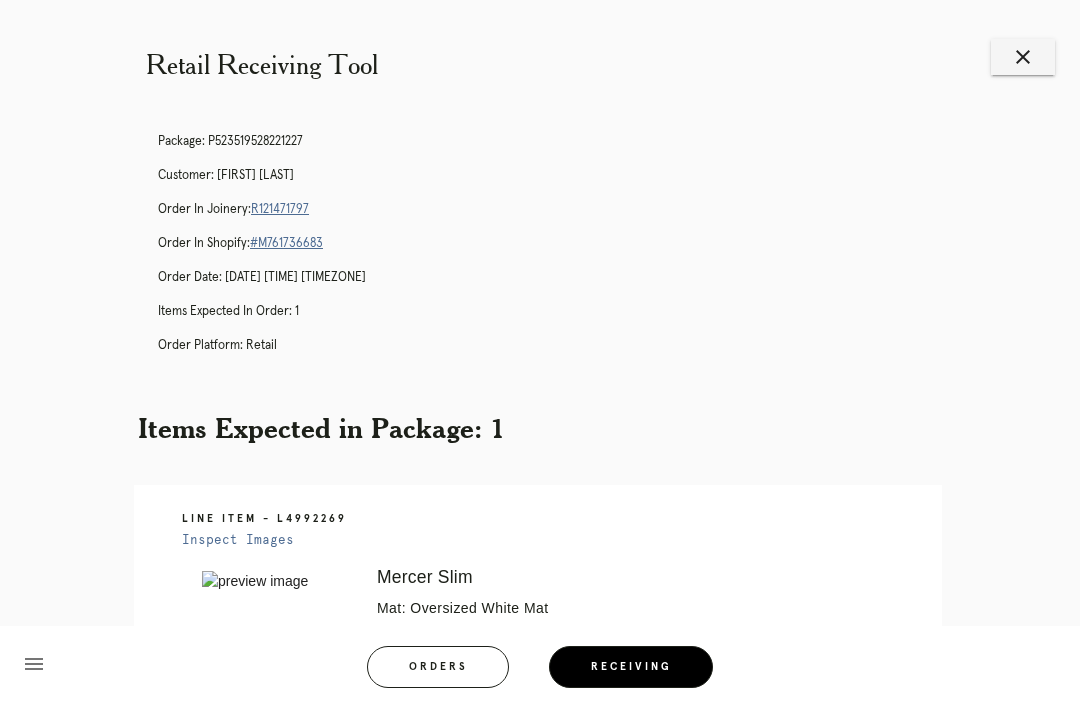 click on "close" at bounding box center [1023, 57] 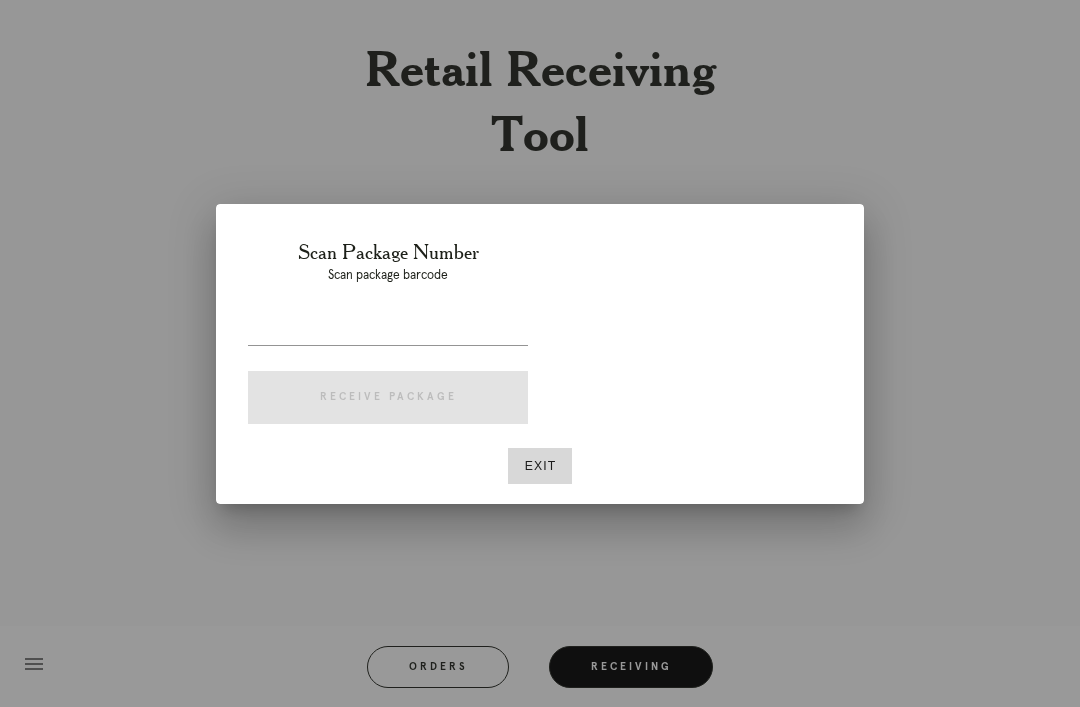 scroll, scrollTop: 0, scrollLeft: 0, axis: both 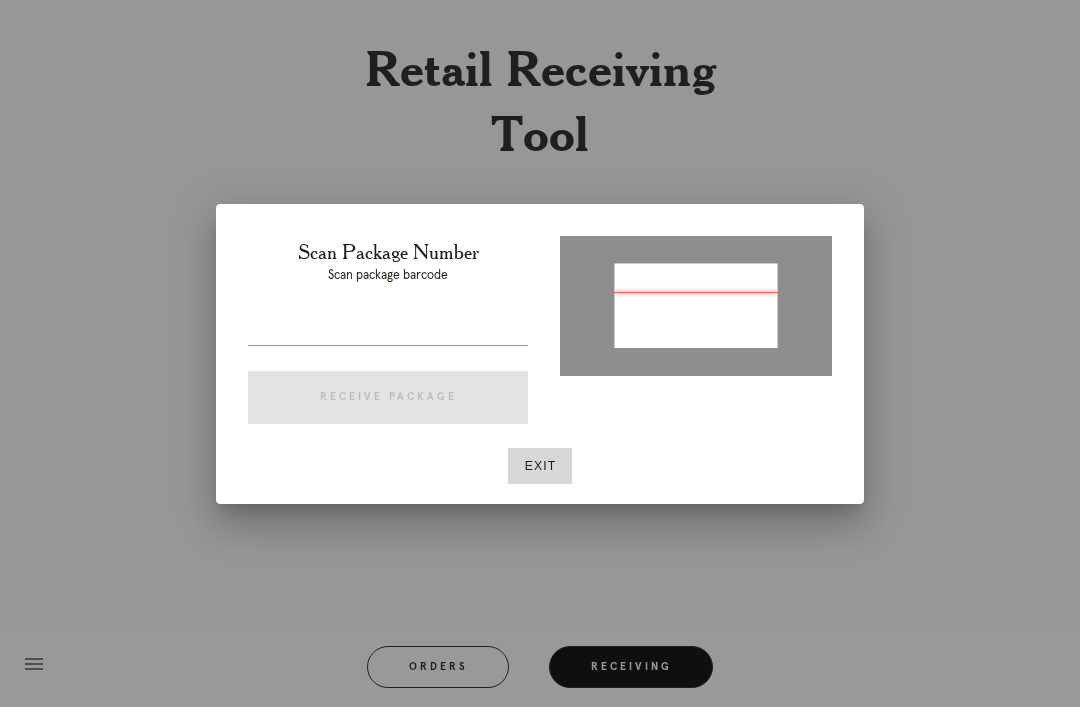 type on "P238477987777630" 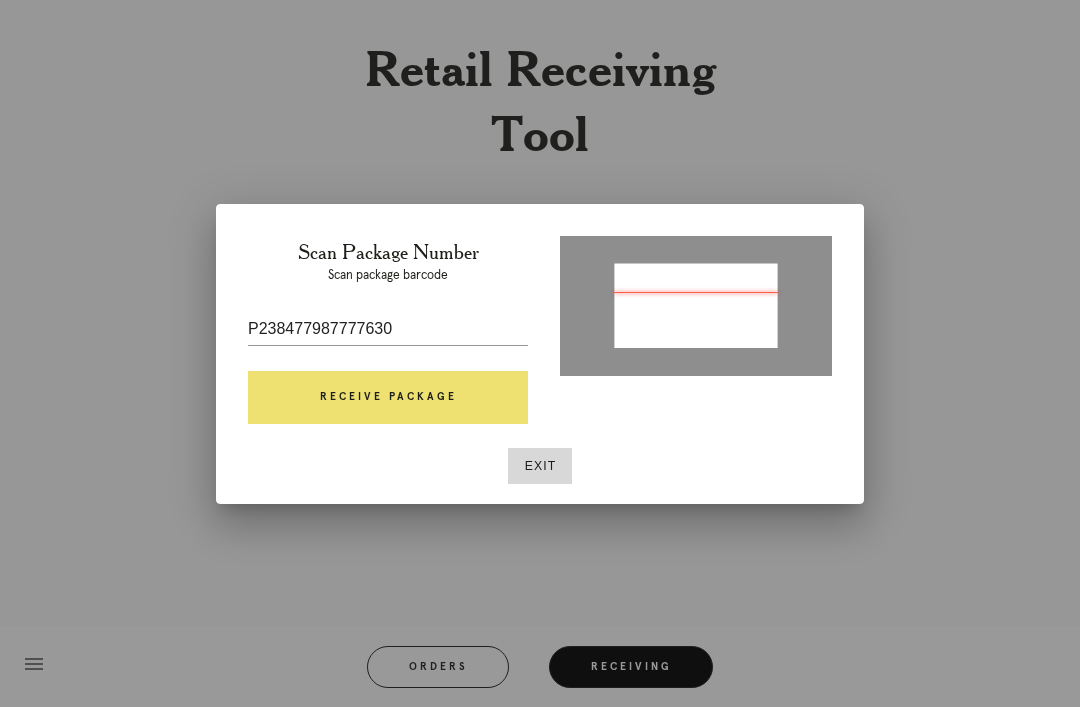 click on "Receive Package" at bounding box center [388, 398] 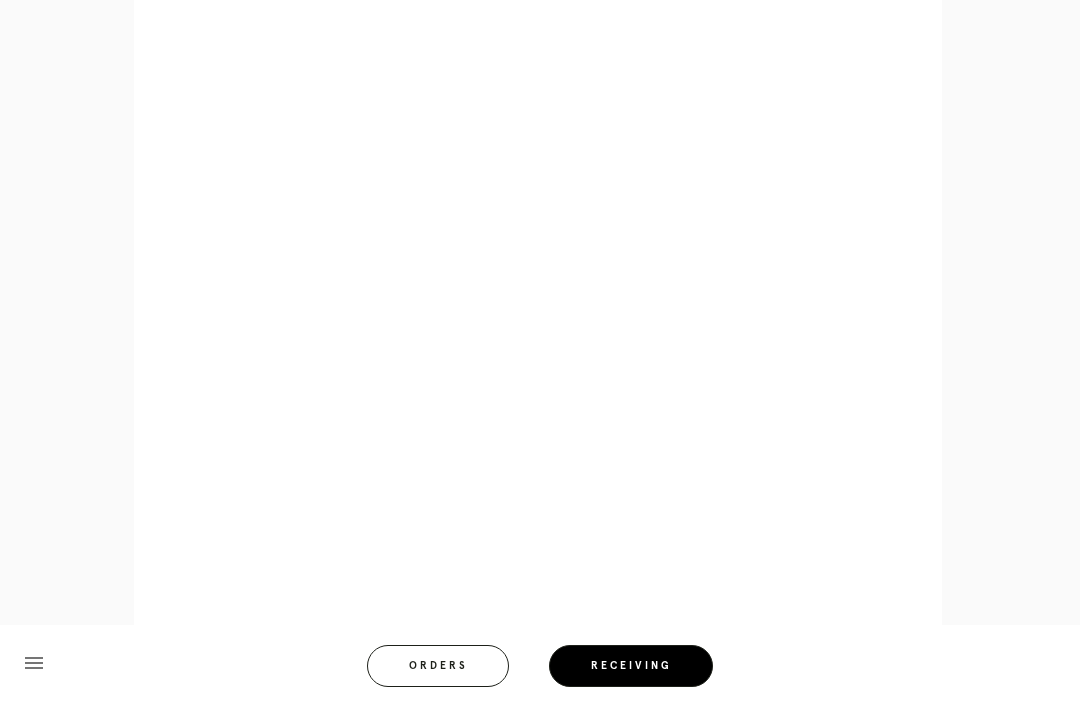 scroll, scrollTop: 858, scrollLeft: 0, axis: vertical 